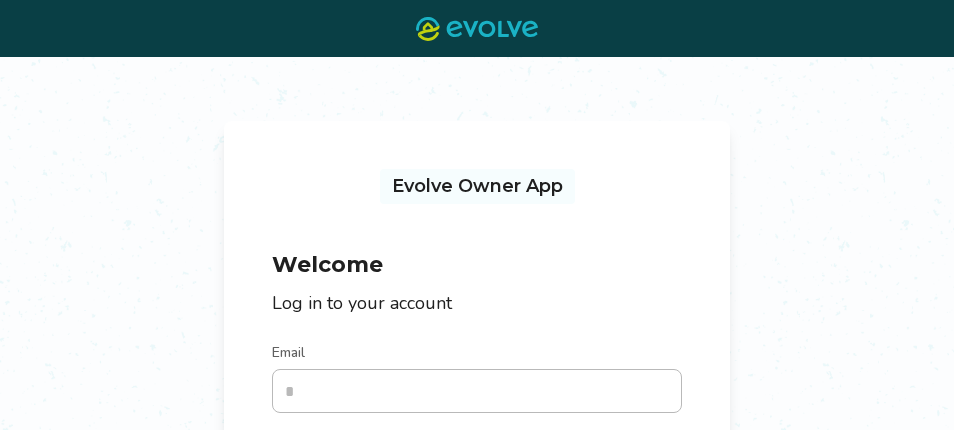scroll, scrollTop: 0, scrollLeft: 0, axis: both 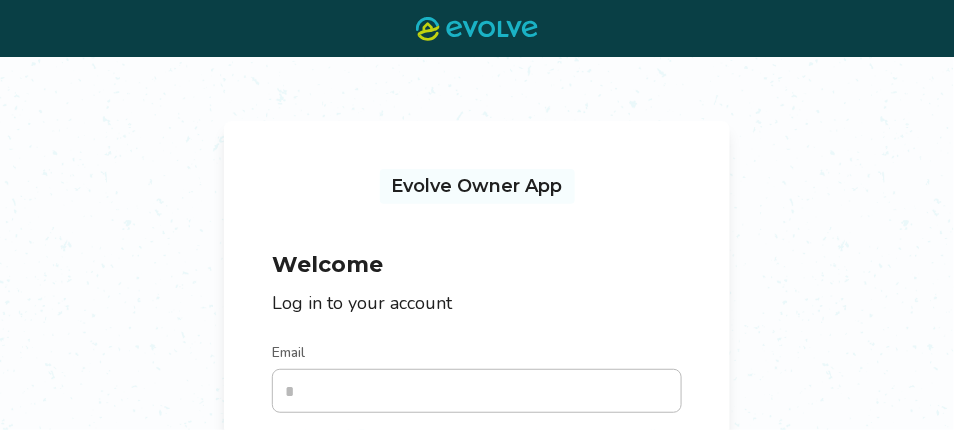 type on "**********" 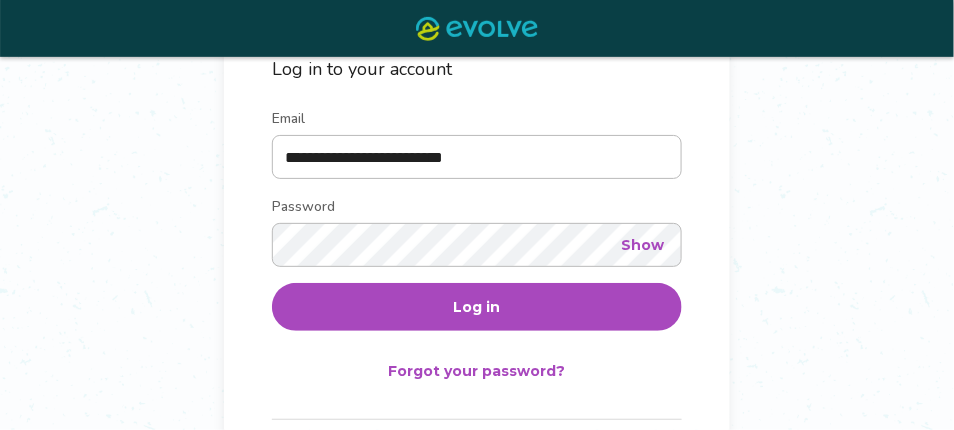 scroll, scrollTop: 239, scrollLeft: 0, axis: vertical 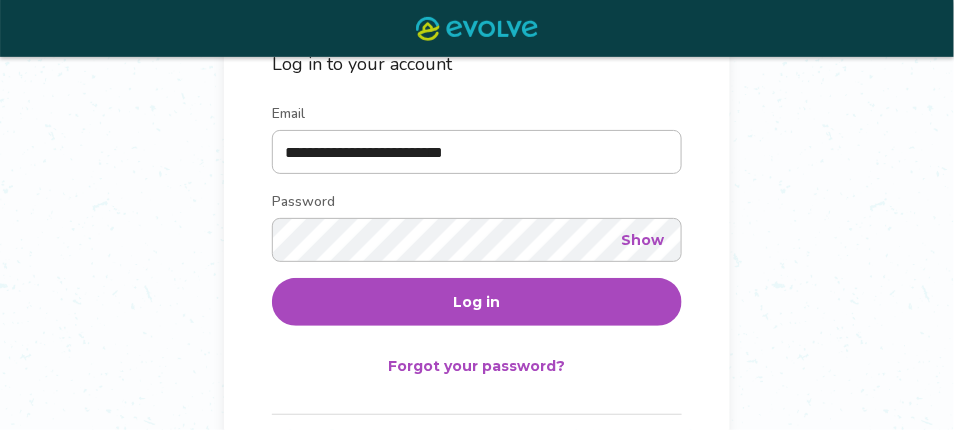 click on "Log in" at bounding box center (477, 302) 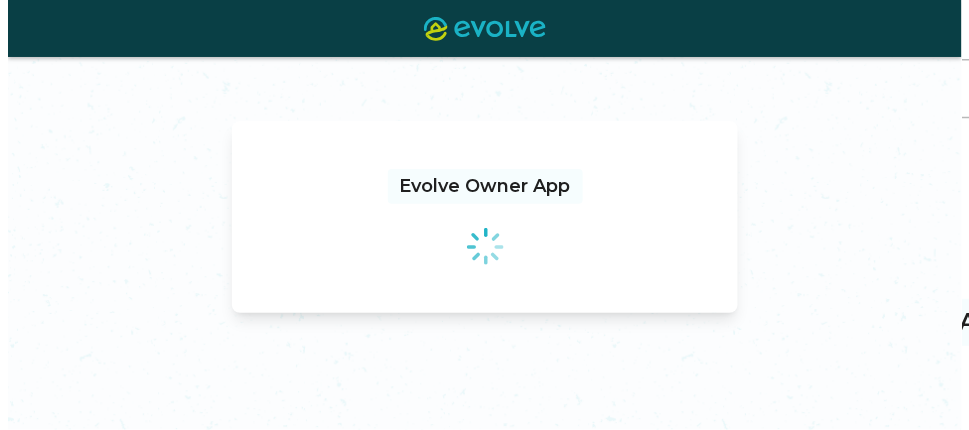 scroll, scrollTop: 0, scrollLeft: 0, axis: both 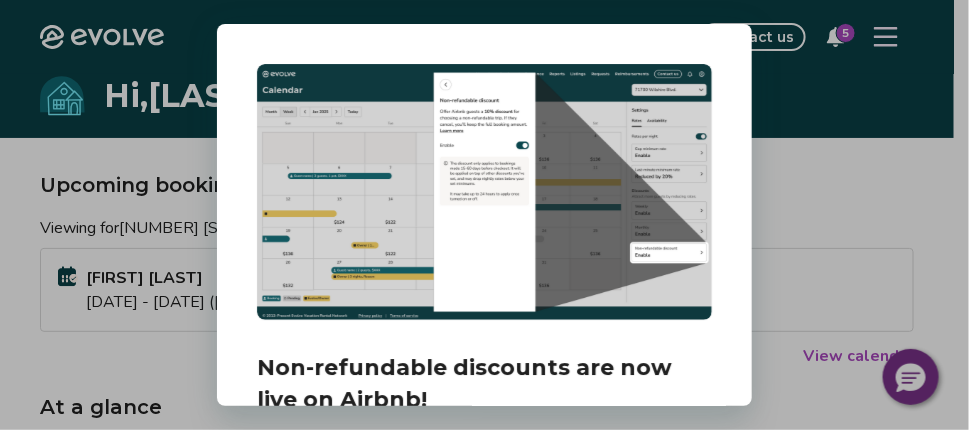 click on "Dialog Non-refundable discounts are now live on Airbnb! You’re on your way to increased bookings! You can disable the discounts at any time in the bookings tab. It may take up to 24 hours for changes to apply. Dismiss Review" at bounding box center [484, 215] 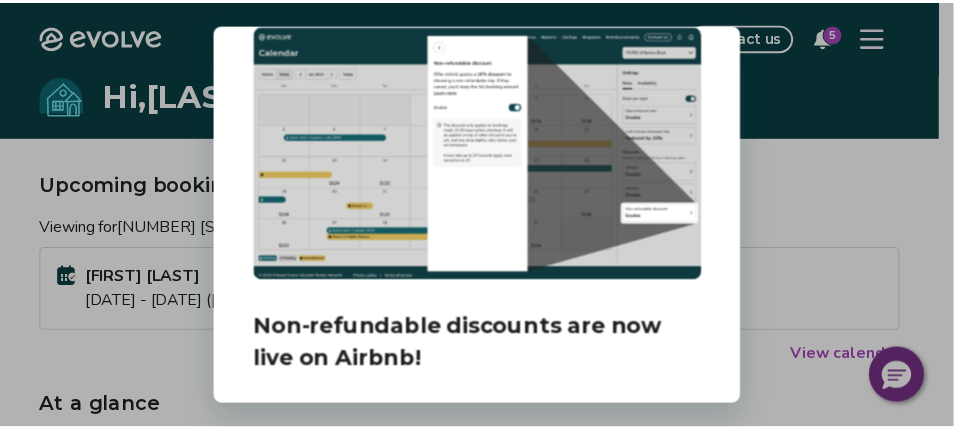 scroll, scrollTop: 119, scrollLeft: 0, axis: vertical 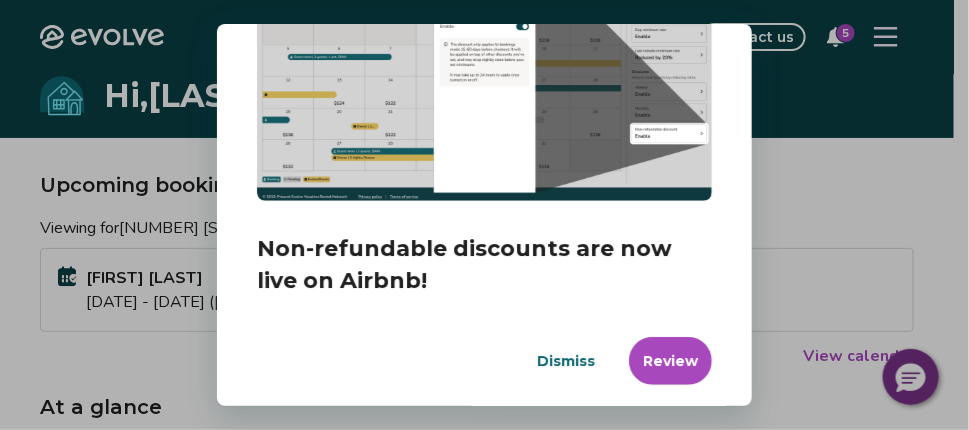 click on "Dismiss" at bounding box center (566, 361) 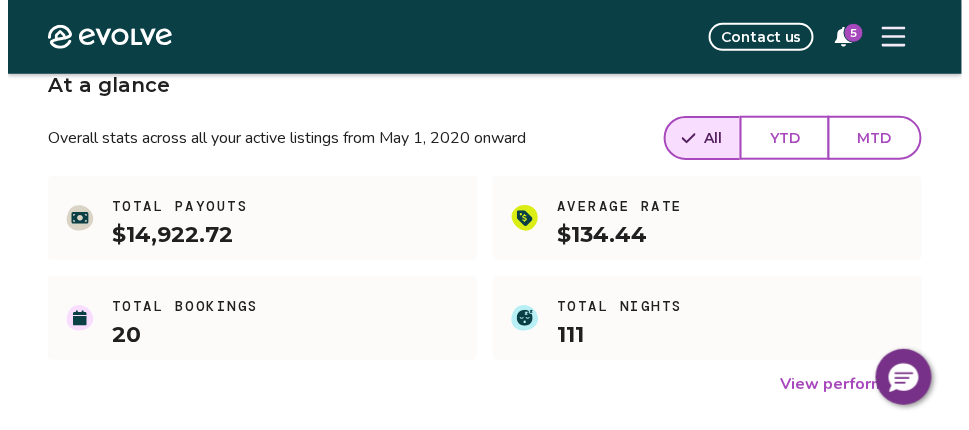 scroll, scrollTop: 357, scrollLeft: 0, axis: vertical 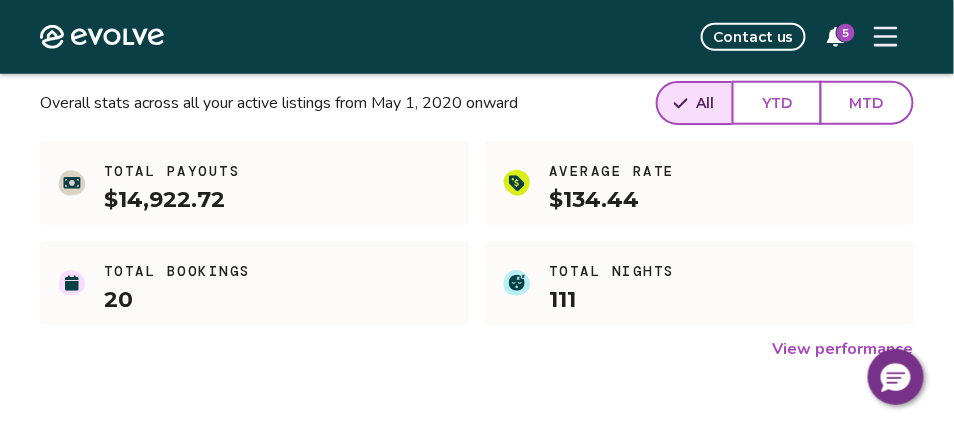 click on "Upcoming bookings Viewing for  662 W 11th St Danny Weatherly Apr 09 - 12, 2026 (3 nights) View calendar At a glance Overall stats across all your active listings from May 1, 2020 onward All YTD MTD Total Payouts $14,922.72 Average Rate $134.44 Total Bookings 20 Total Nights 111 View performance Looking for the booking site links to your listing?  You can find these under  the  Listings  overview" at bounding box center (477, 163) 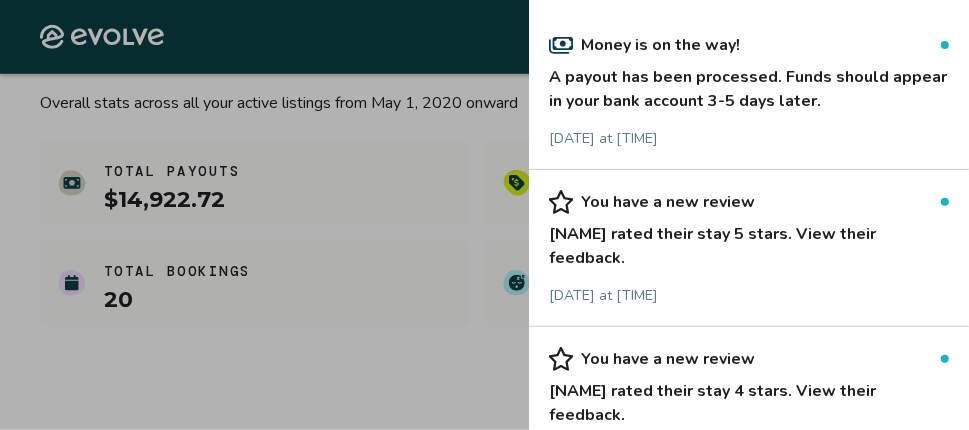 scroll, scrollTop: 119, scrollLeft: 0, axis: vertical 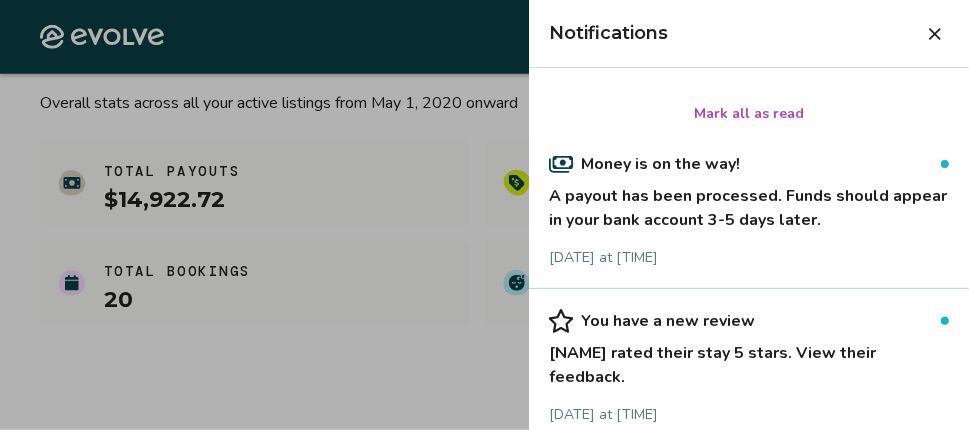click at bounding box center (935, 34) 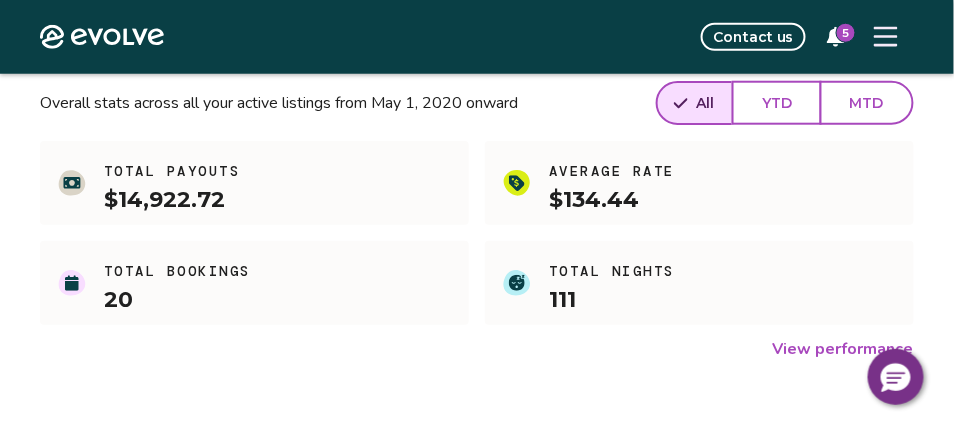 click 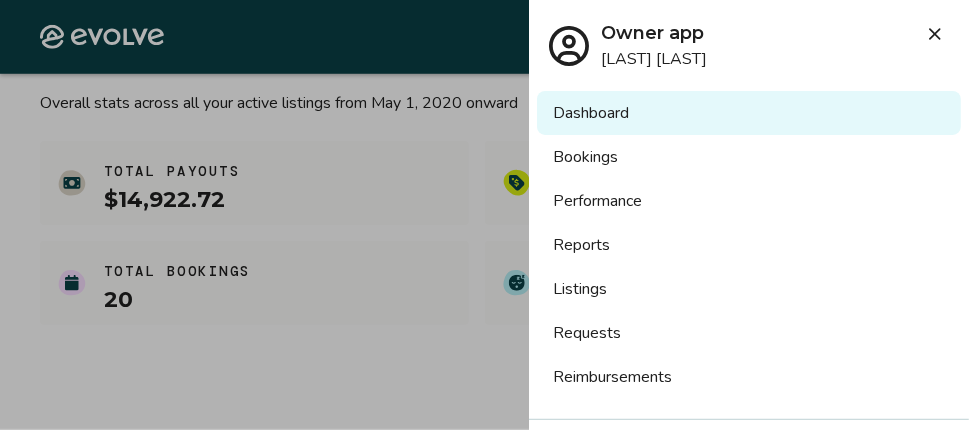 click on "Listings" at bounding box center [749, 289] 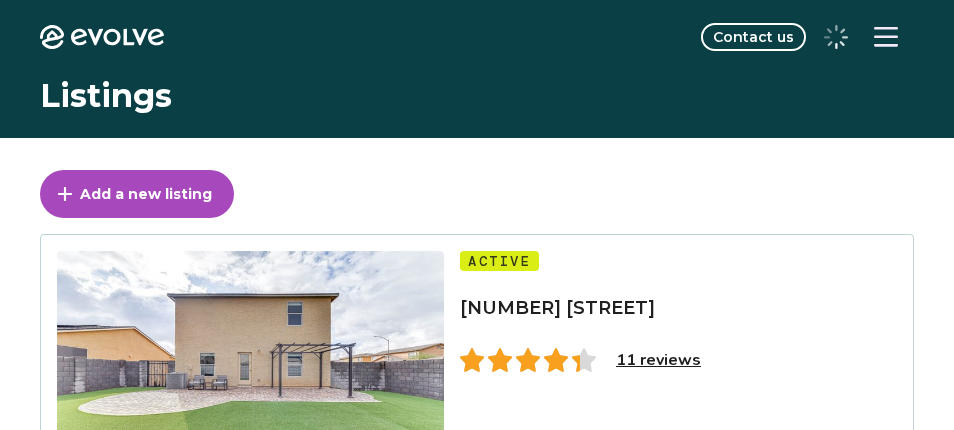 scroll, scrollTop: 0, scrollLeft: 0, axis: both 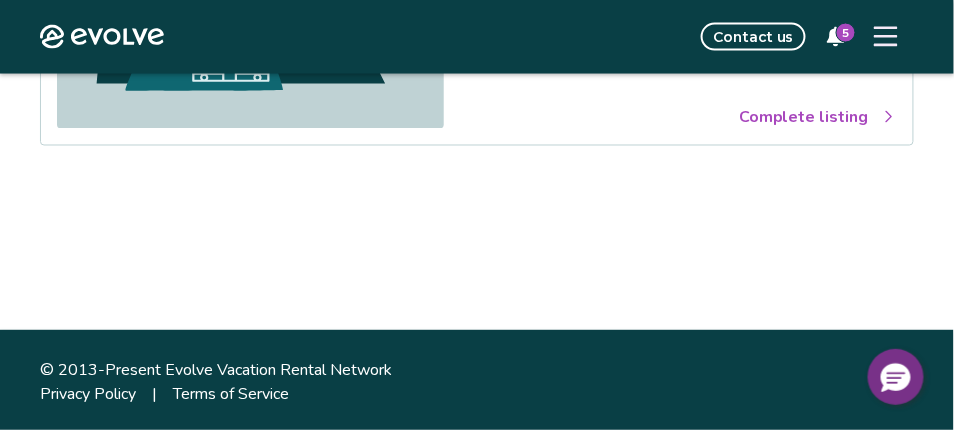 click 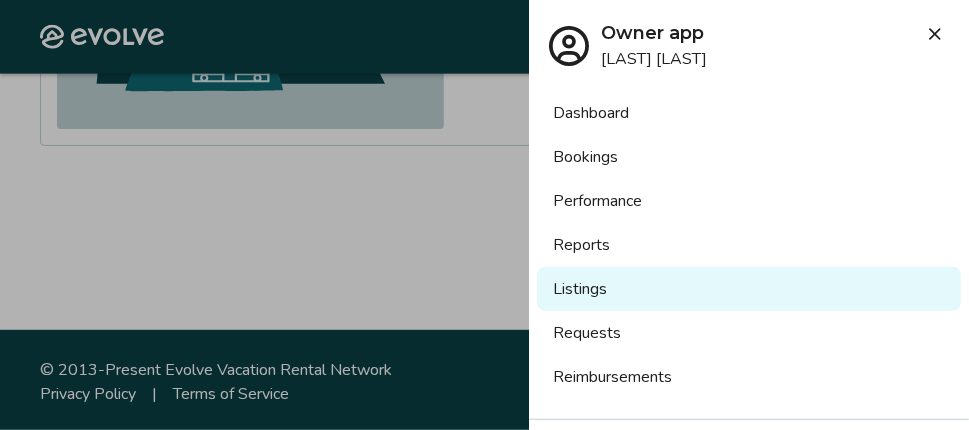 click on "Bookings" at bounding box center (749, 157) 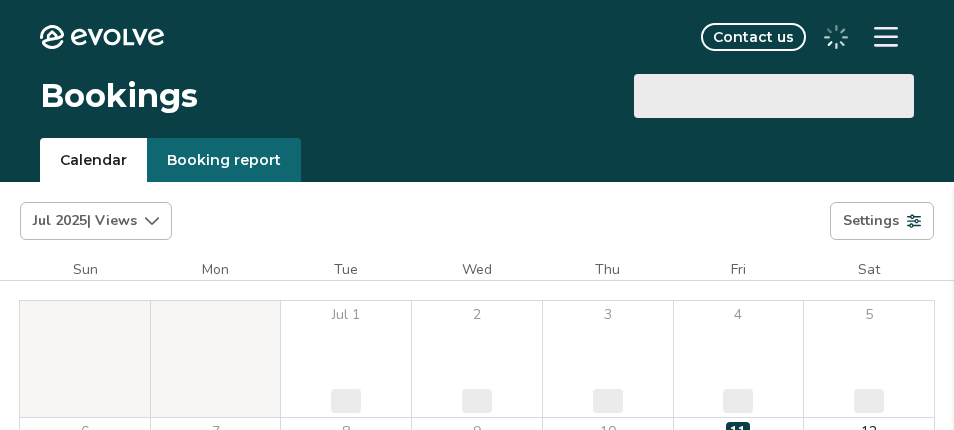 scroll, scrollTop: 0, scrollLeft: 0, axis: both 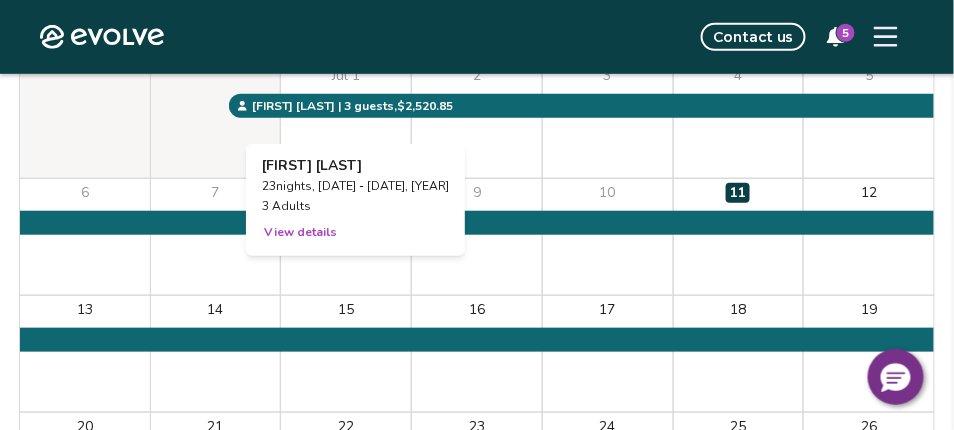 click on "View details" at bounding box center [300, 232] 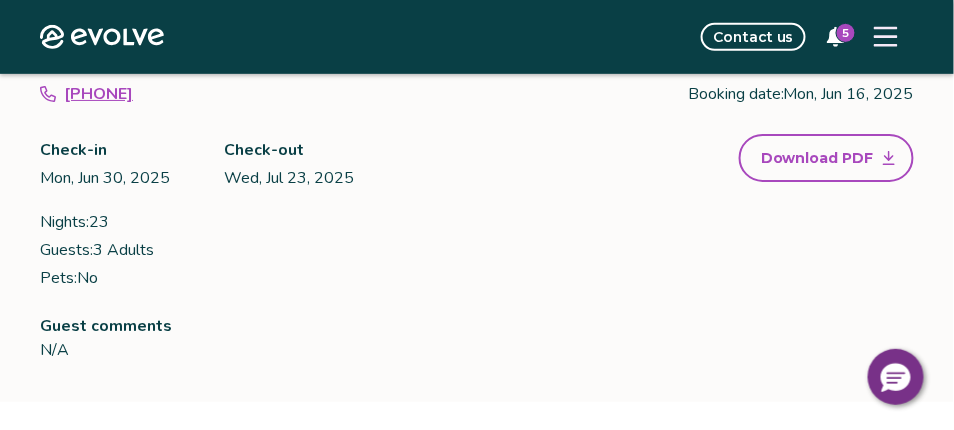 scroll, scrollTop: 0, scrollLeft: 0, axis: both 